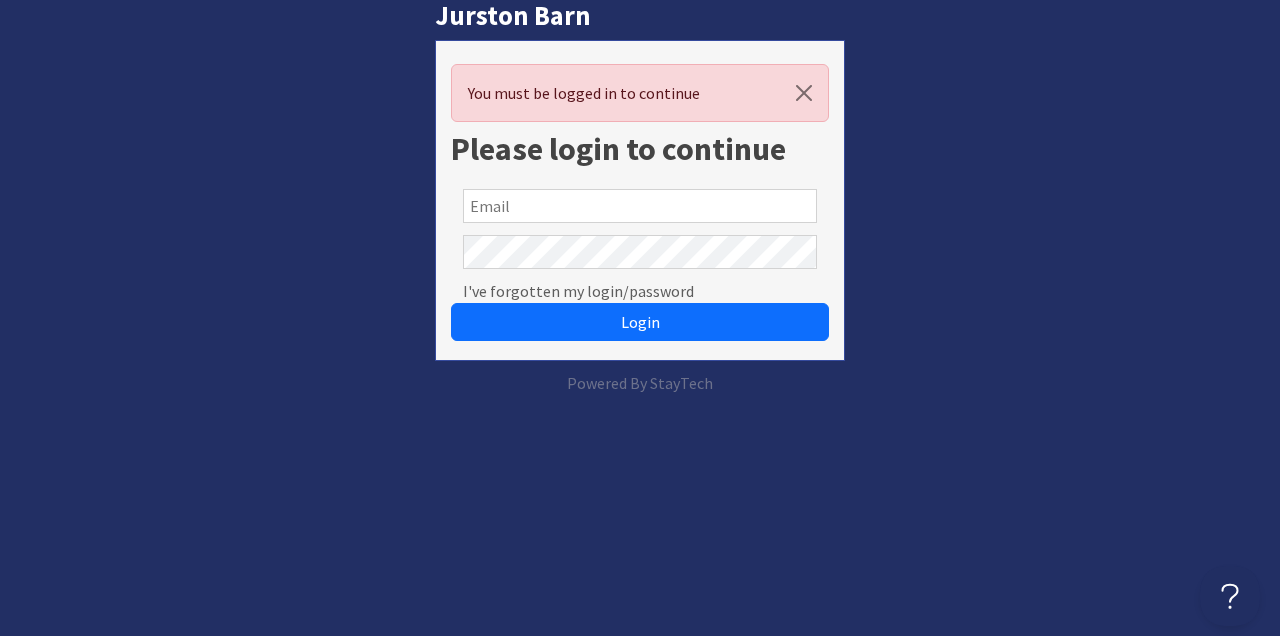 scroll, scrollTop: 0, scrollLeft: 0, axis: both 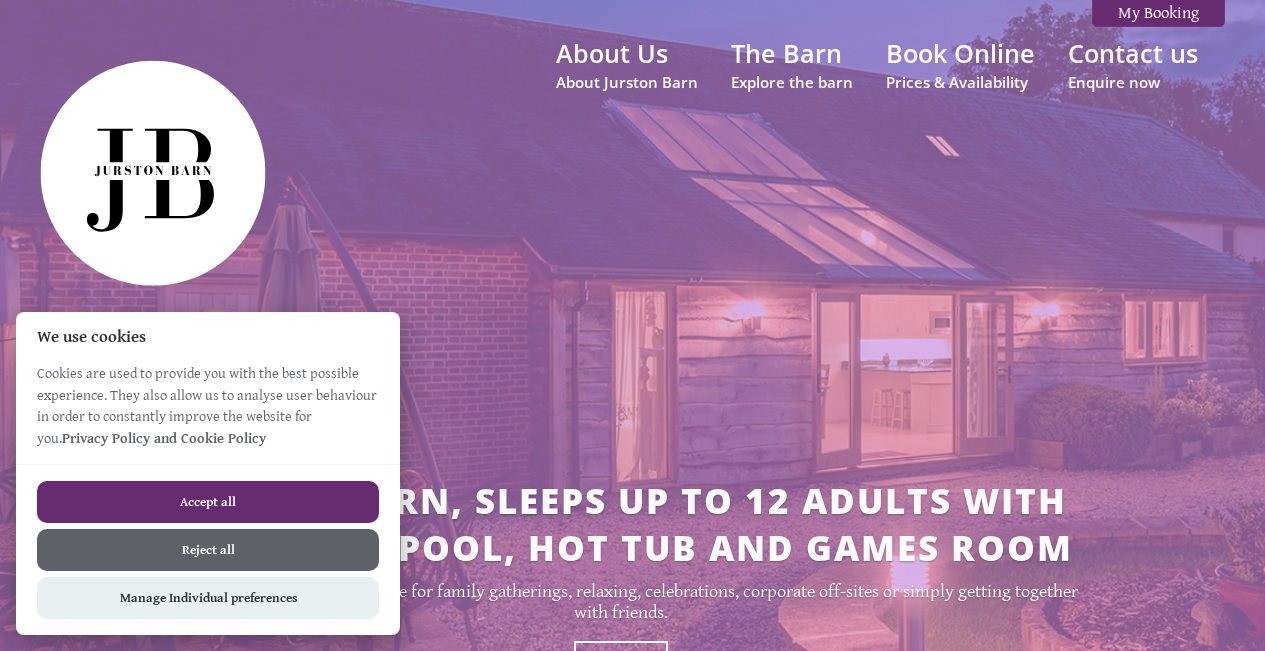 click on "Accept all" at bounding box center (208, 502) 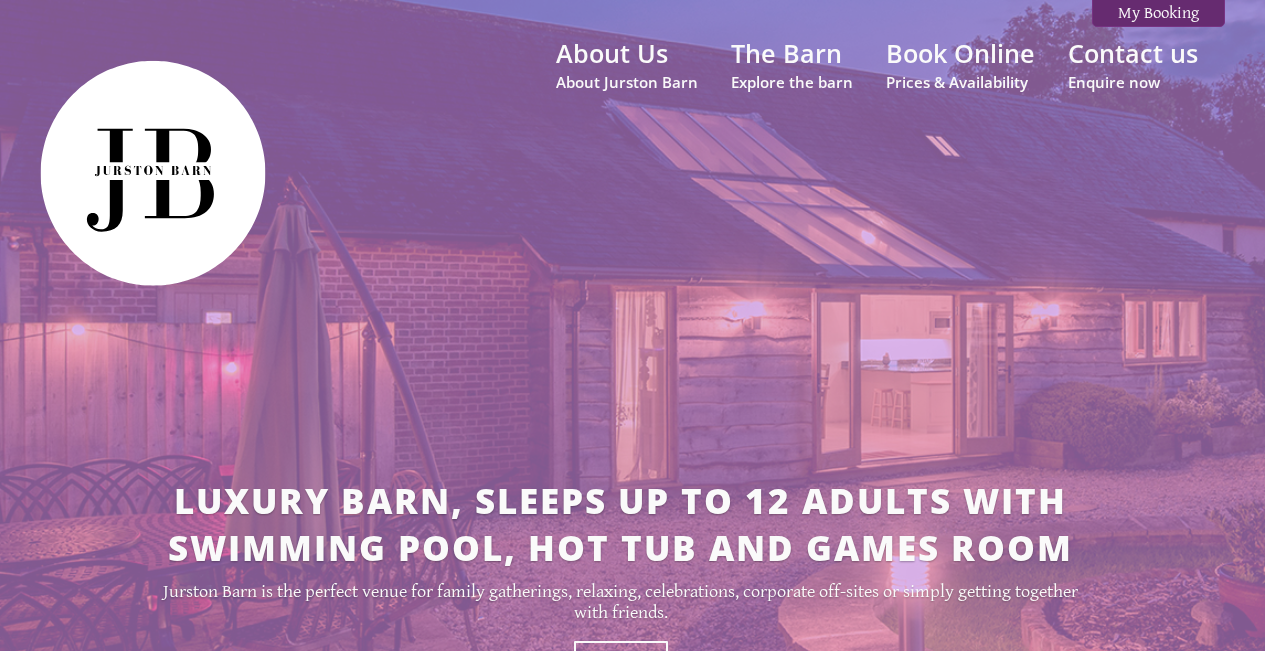 scroll, scrollTop: 0, scrollLeft: 0, axis: both 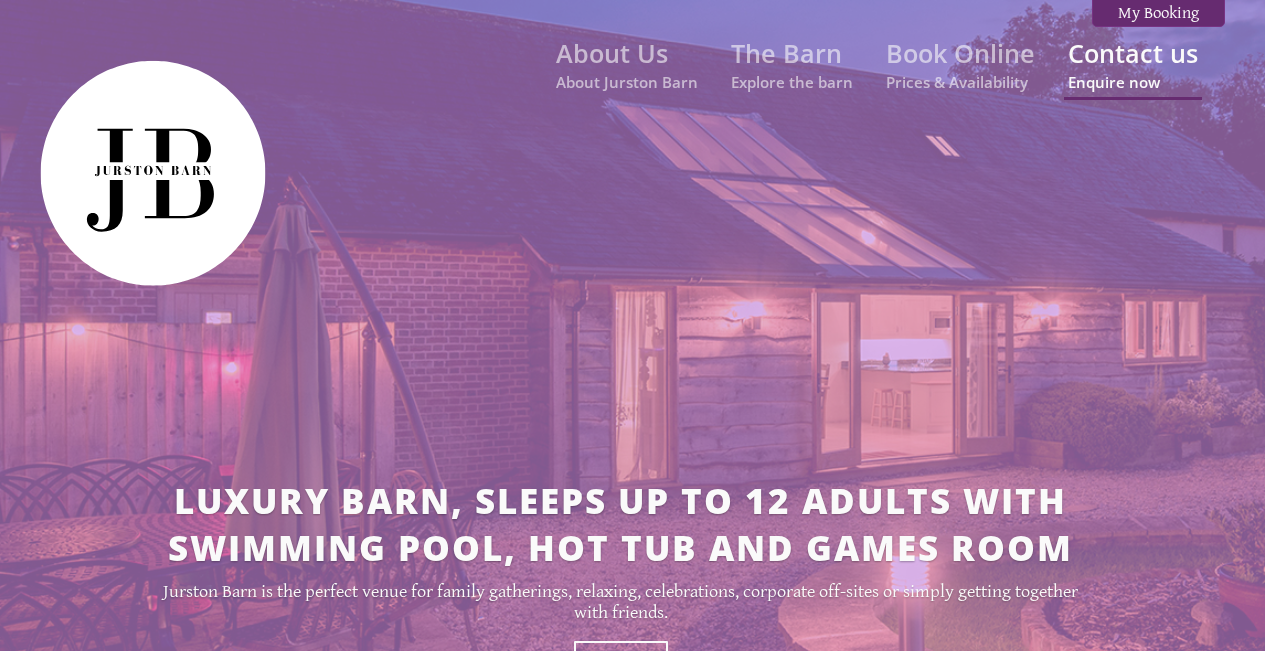 click on "Contact us  Enquire now" at bounding box center (1133, 64) 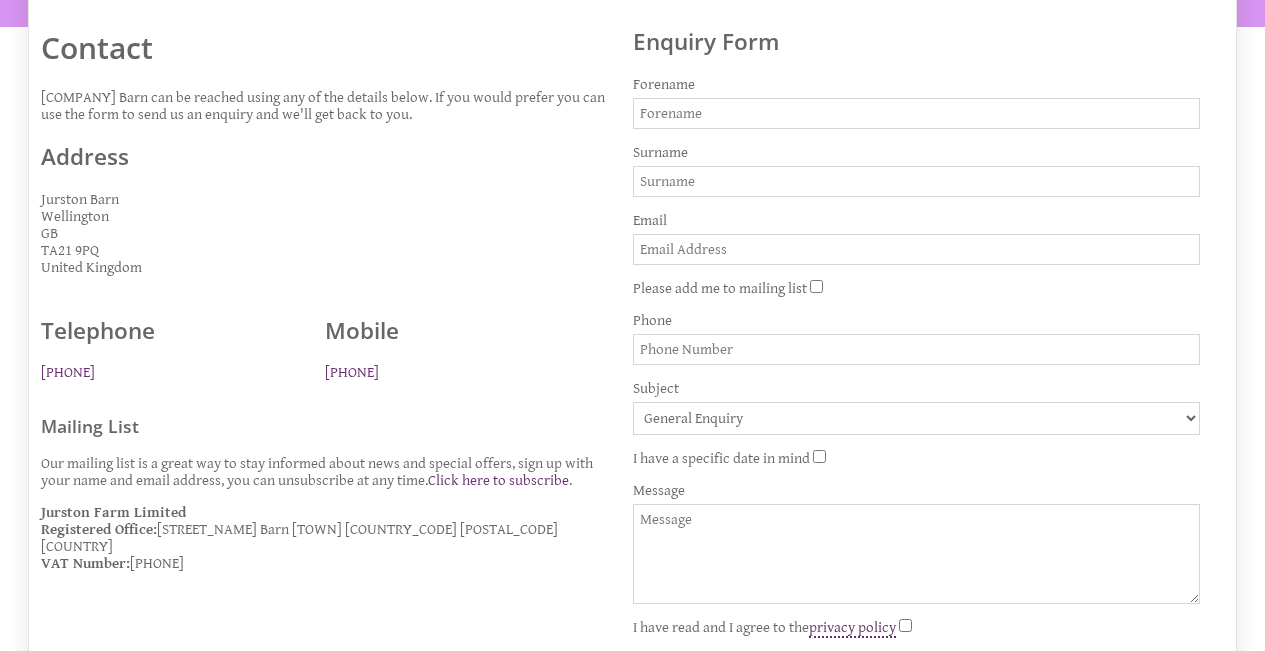 scroll, scrollTop: 697, scrollLeft: 0, axis: vertical 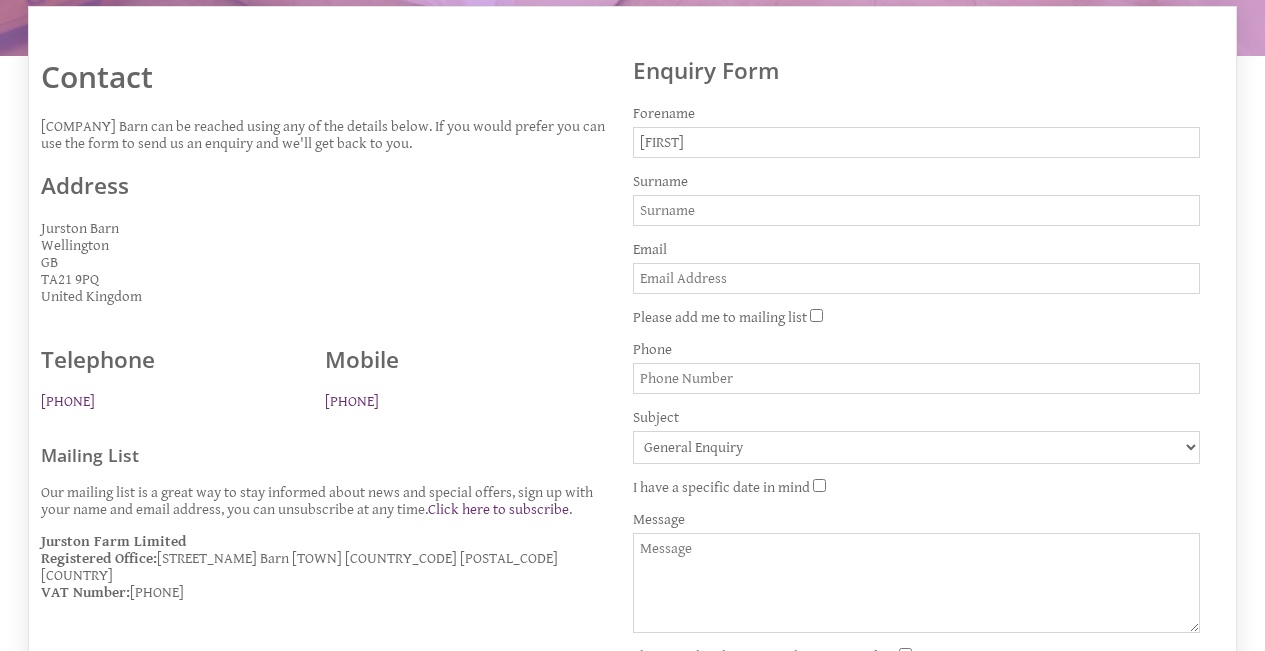 type on "[FIRST]" 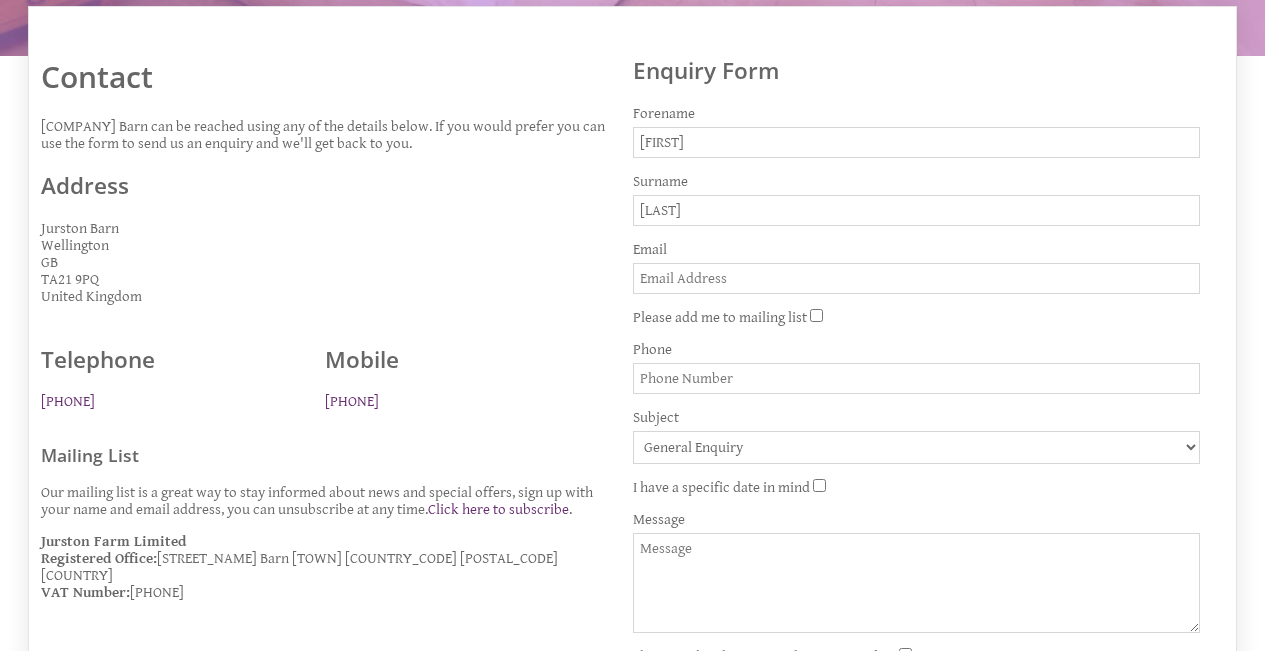 type on "[LAST]" 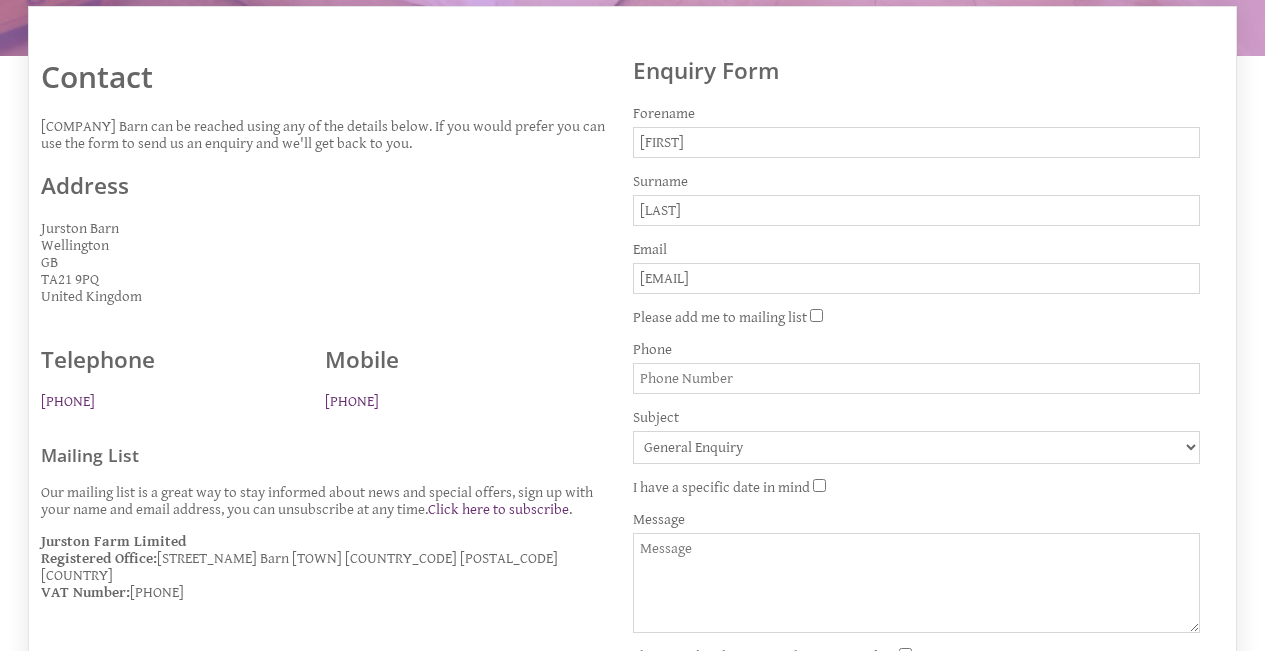type on "[EMAIL]" 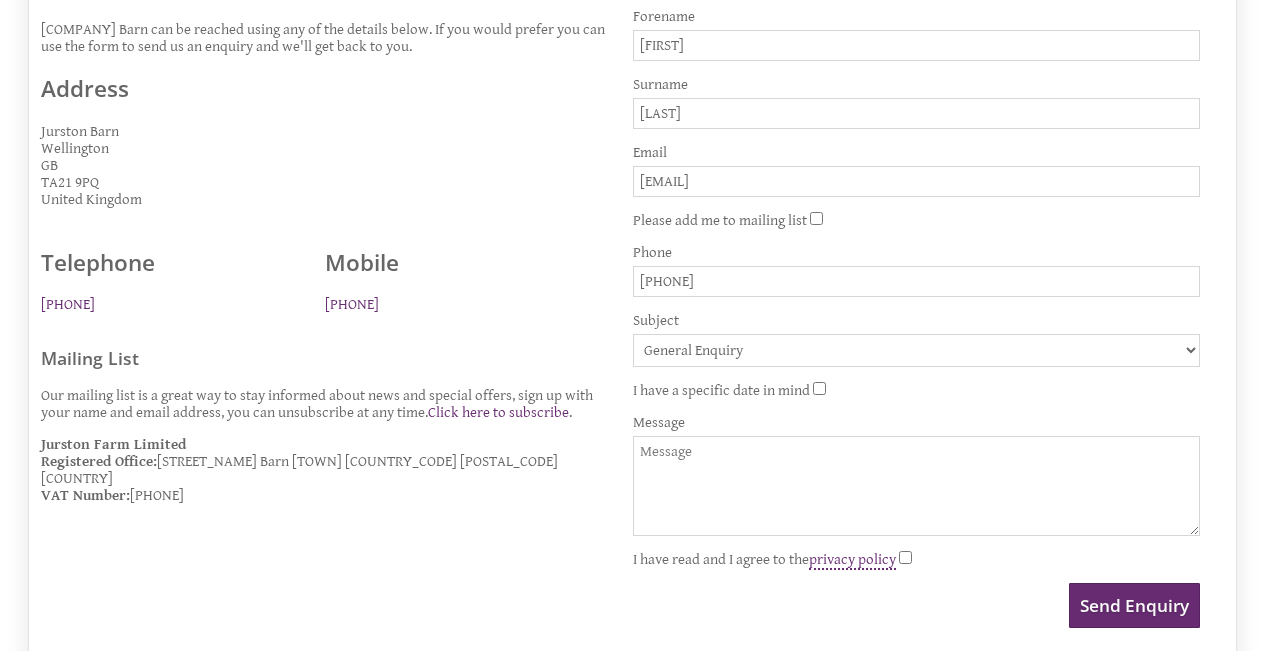 scroll, scrollTop: 814, scrollLeft: 0, axis: vertical 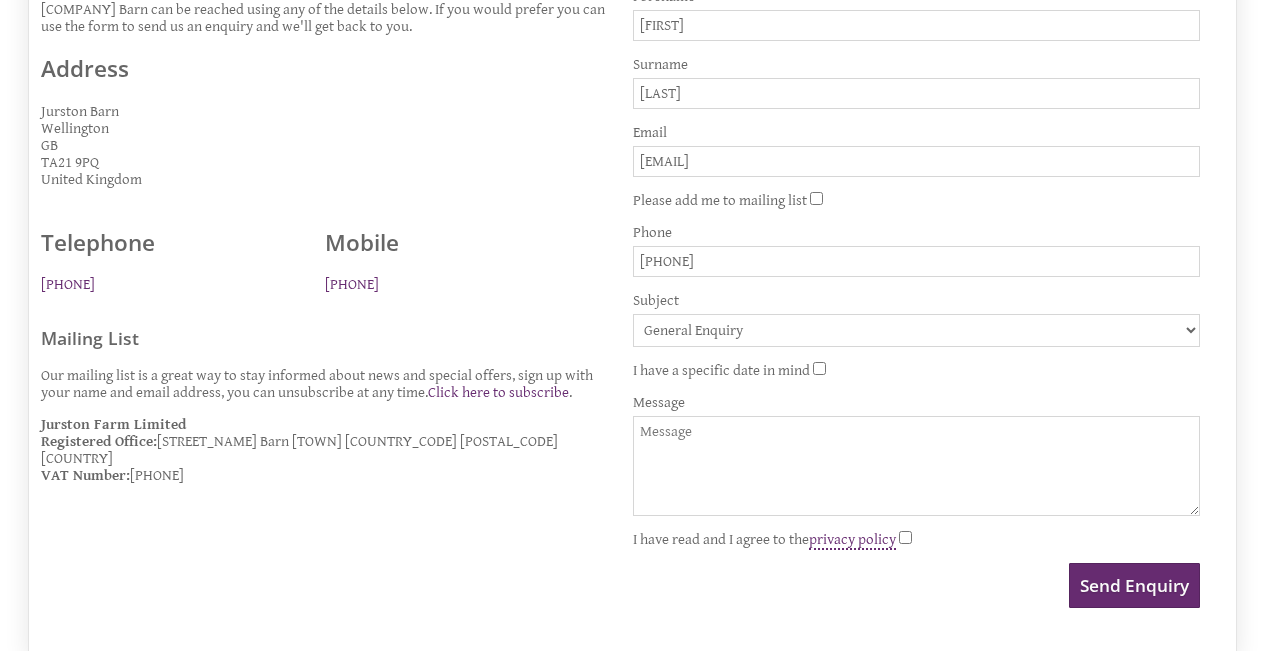 type on "[PHONE]" 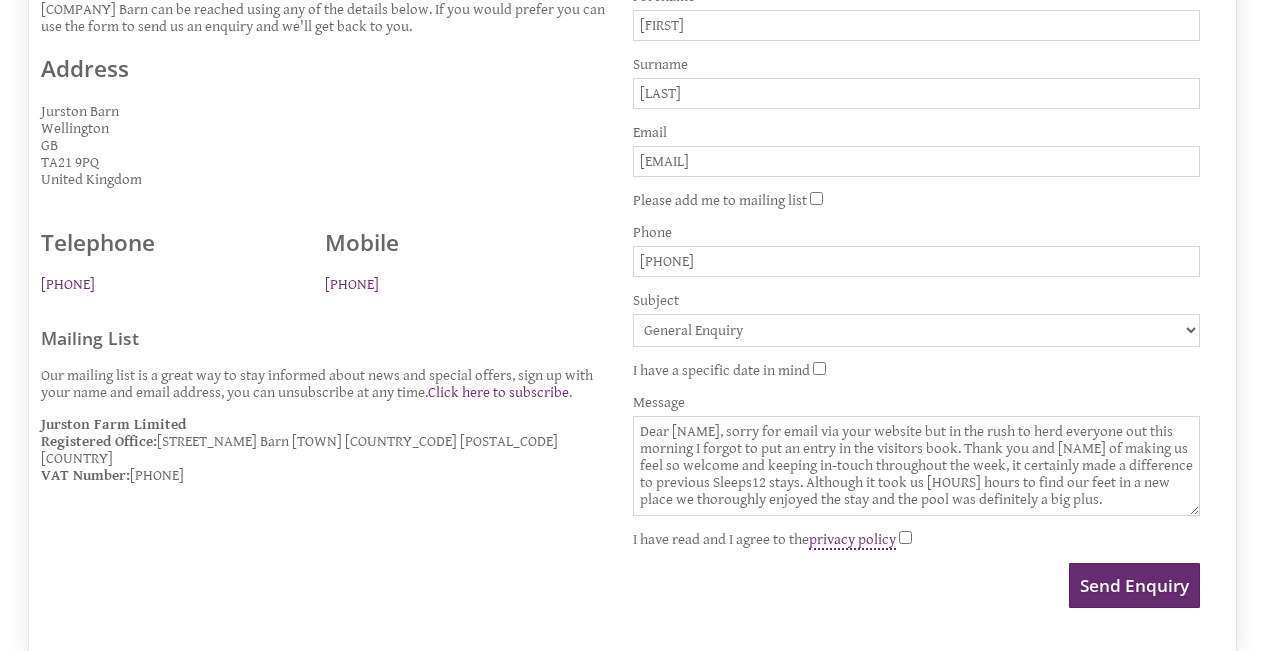 drag, startPoint x: 785, startPoint y: 477, endPoint x: 764, endPoint y: 479, distance: 21.095022 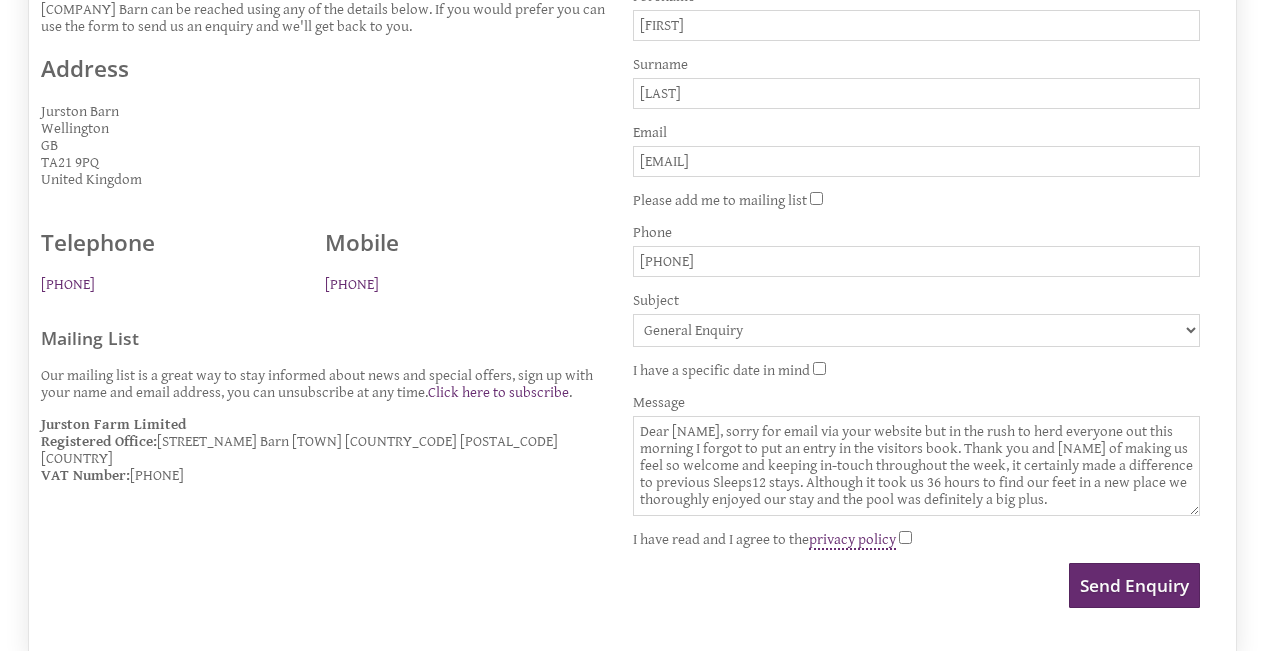 click on "Dear [NAME], sorry for email via your website but in the rush to herd everyone out this morning I forgot to put an entry in the visitors book. Thank you and [NAME] of making us feel so welcome and keeping in-touch throughout the week, it certainly made a difference to previous Sleeps12 stays. Although it took us 36 hours to find our feet in a new place we thoroughly enjoyed our stay and the pool was definitely a big plus." at bounding box center [917, 466] 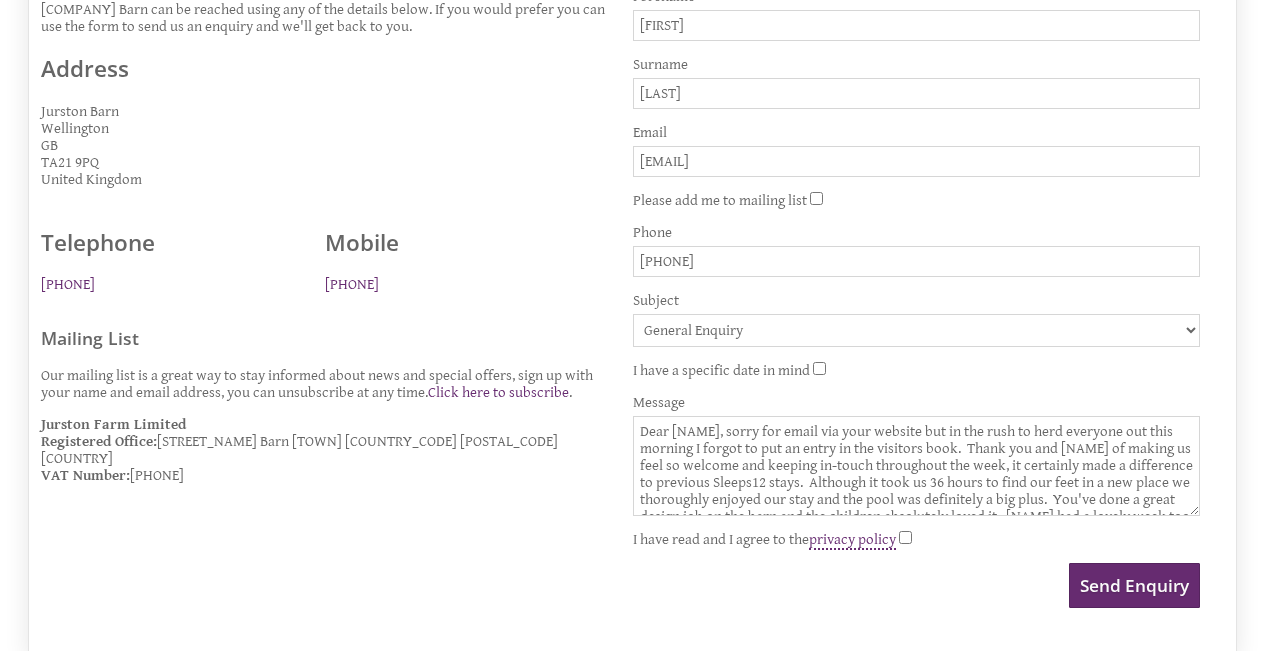 scroll, scrollTop: 0, scrollLeft: 0, axis: both 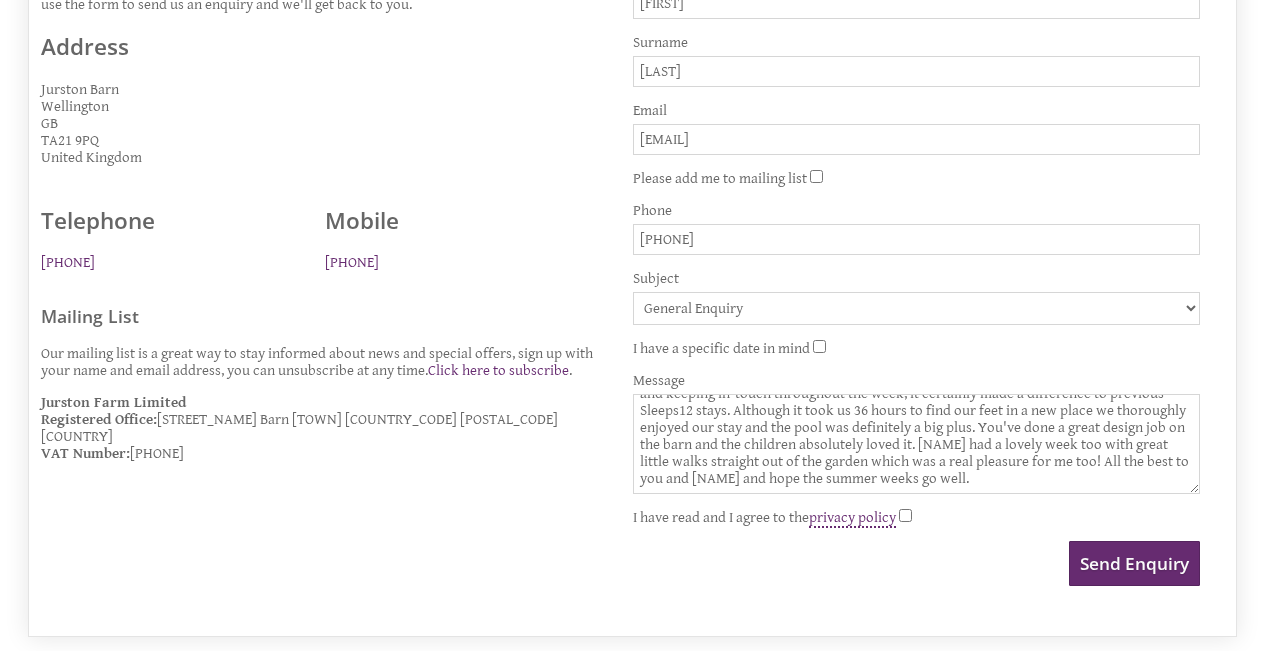 type on "Dear [NAME], sorry for email via your website but in the rush to herd everyone out this morning I forgot to put an entry in the visitors book. Apologies too for running right up the 10 o'clock - that wasn't the plan. Thank you and [NAME] of making us feel so welcome and keeping in-touch throughout the week, it certainly made a difference to previous Sleeps12 stays. Although it took us 36 hours to find our feet in a new place we thoroughly enjoyed our stay and the pool was definitely a big plus. You've done a great design job on the barn and the children absolutely loved it. [NAME] had a lovely week too with great little walks straight out of the garden which was a real pleasure for me too! All the best to you and [NAME] and hope the summer weeks go well." 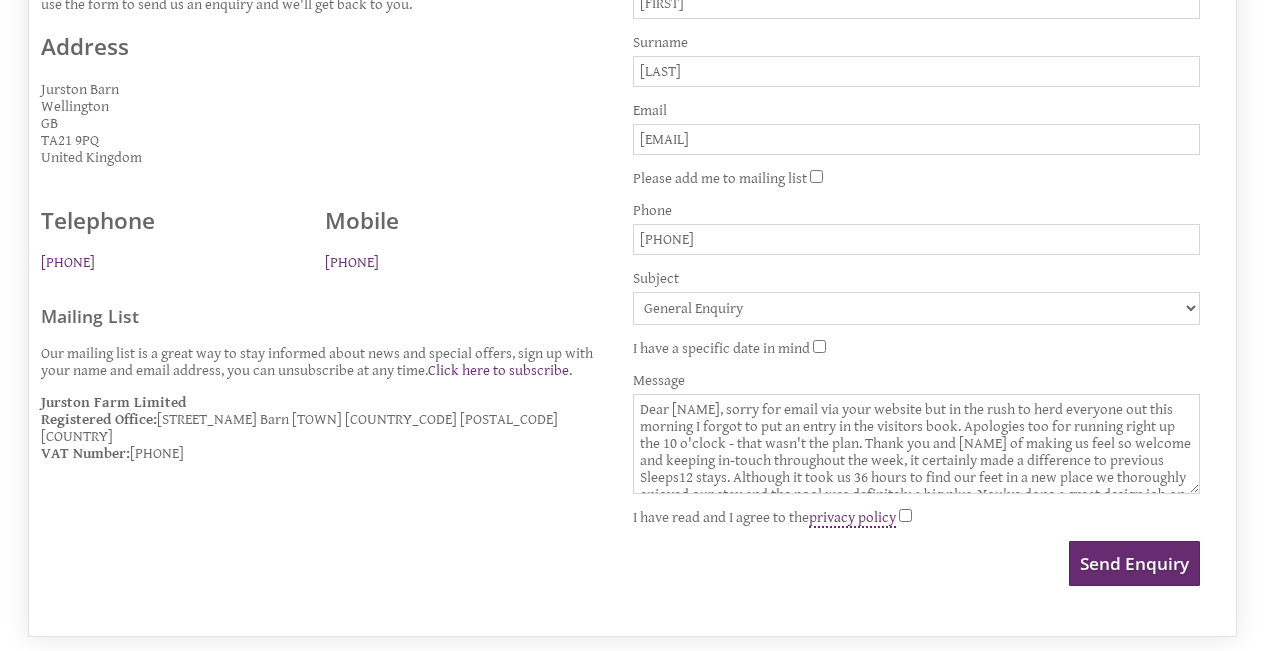 scroll, scrollTop: 0, scrollLeft: 0, axis: both 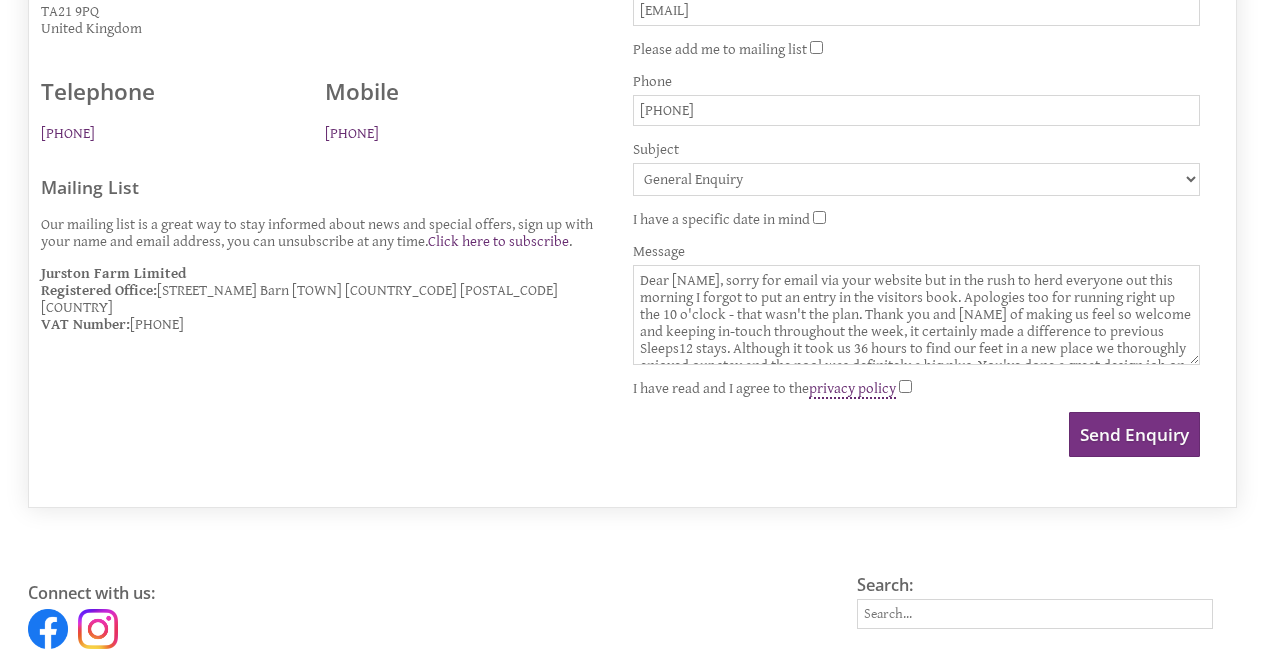 click on "Send Enquiry" at bounding box center (1134, 434) 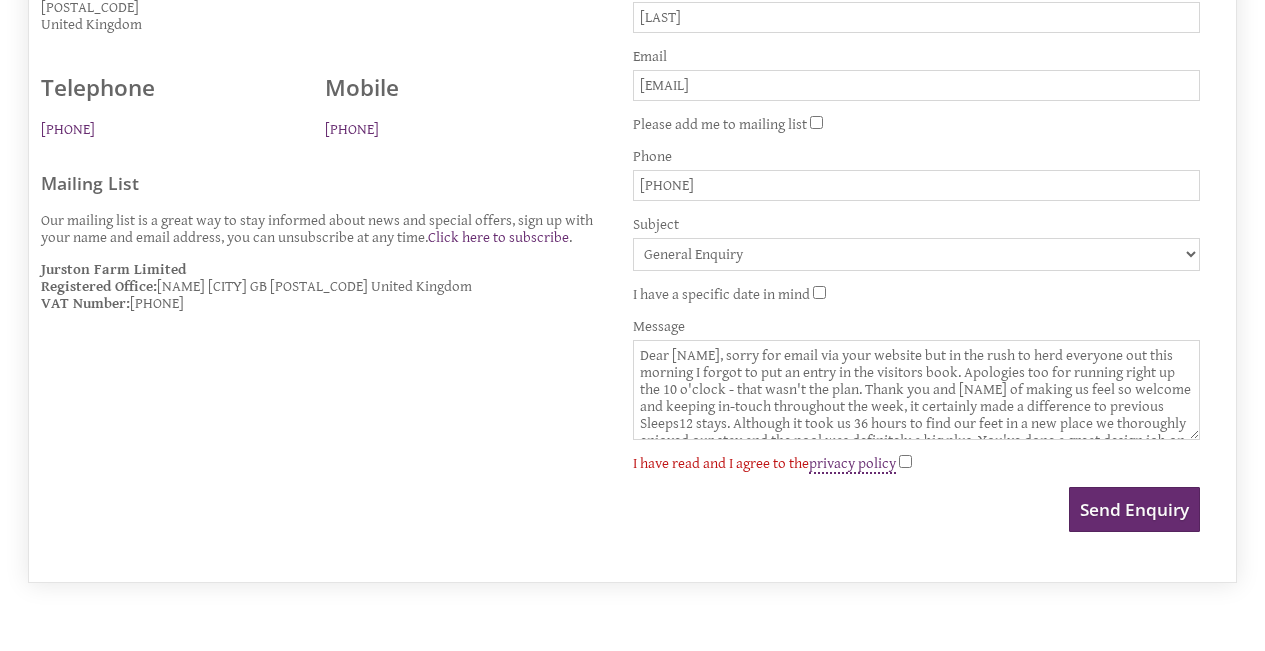 scroll, scrollTop: 968, scrollLeft: 0, axis: vertical 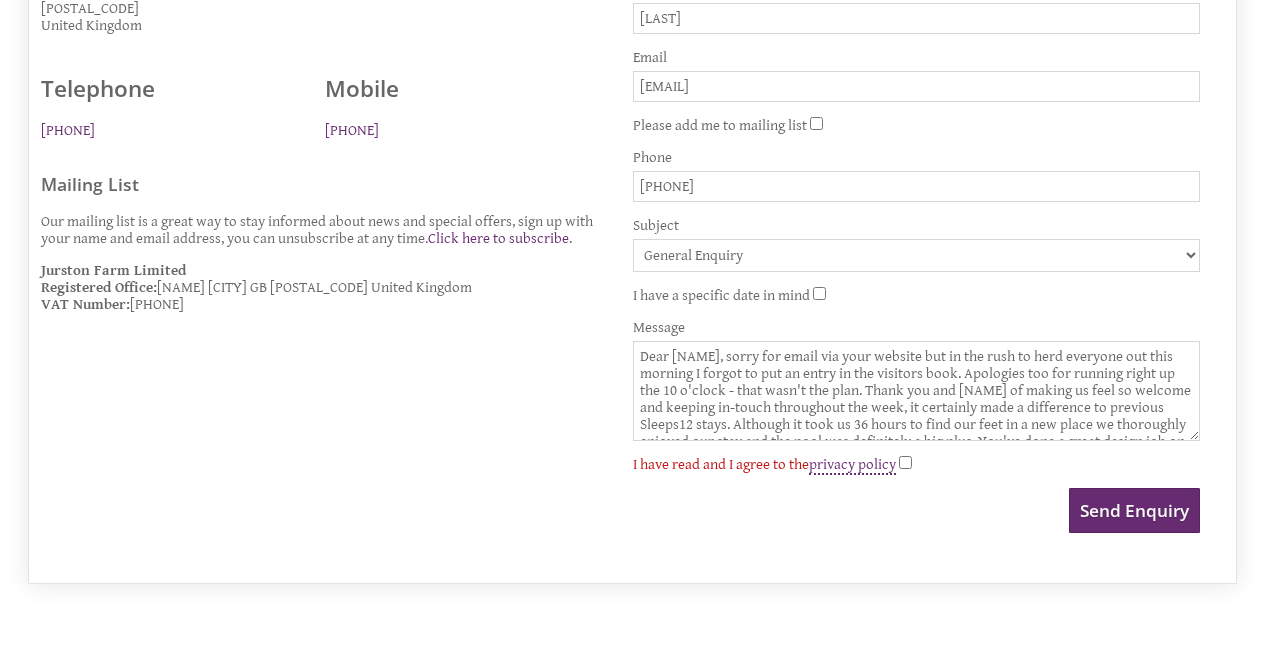 click on "I have read and I agree to the  privacy policy" at bounding box center (905, 462) 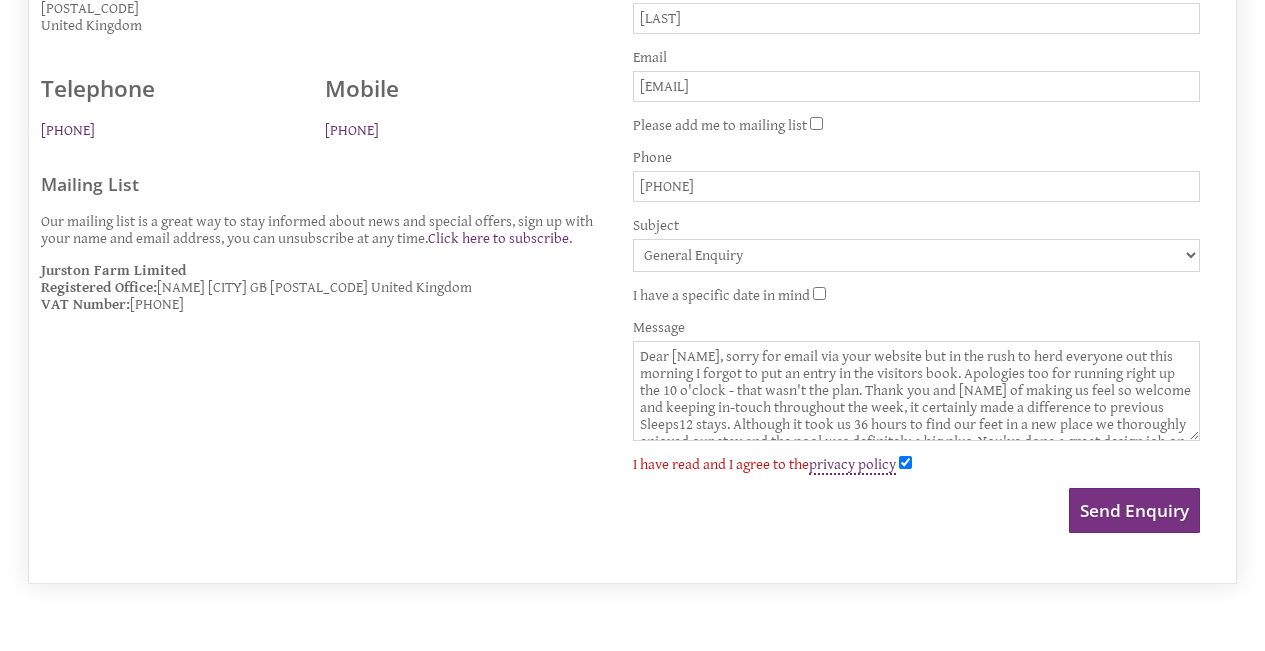 click on "Send Enquiry" at bounding box center (1134, 510) 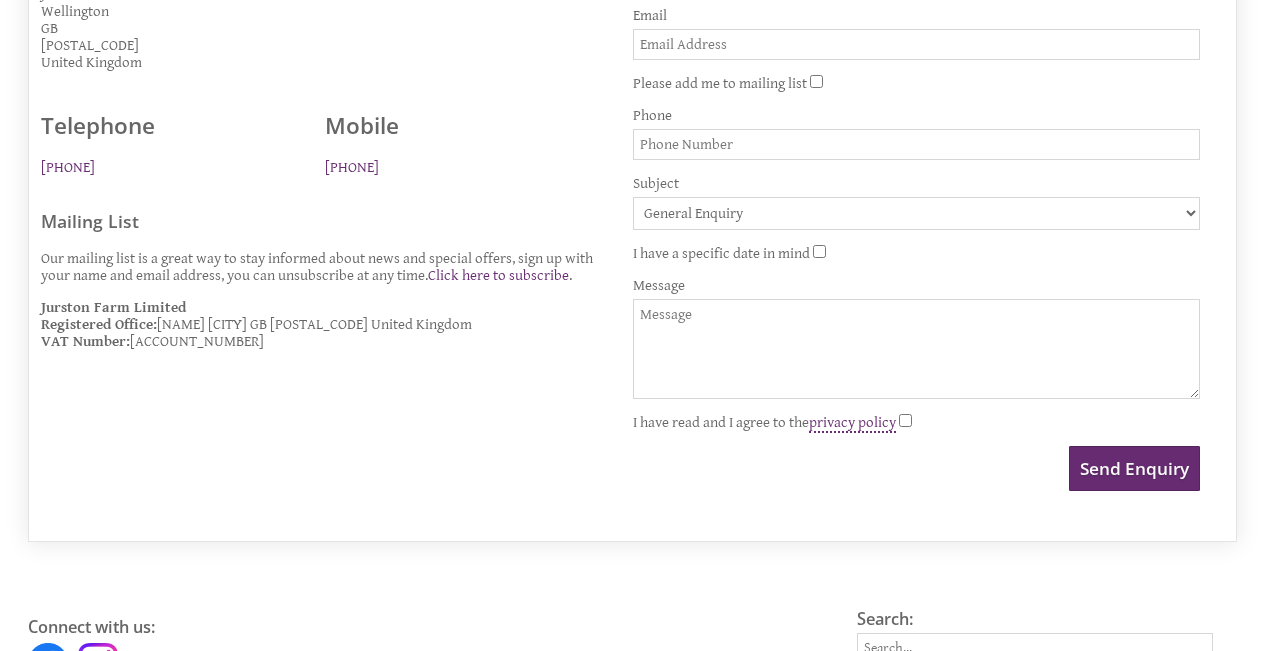 scroll, scrollTop: 939, scrollLeft: 0, axis: vertical 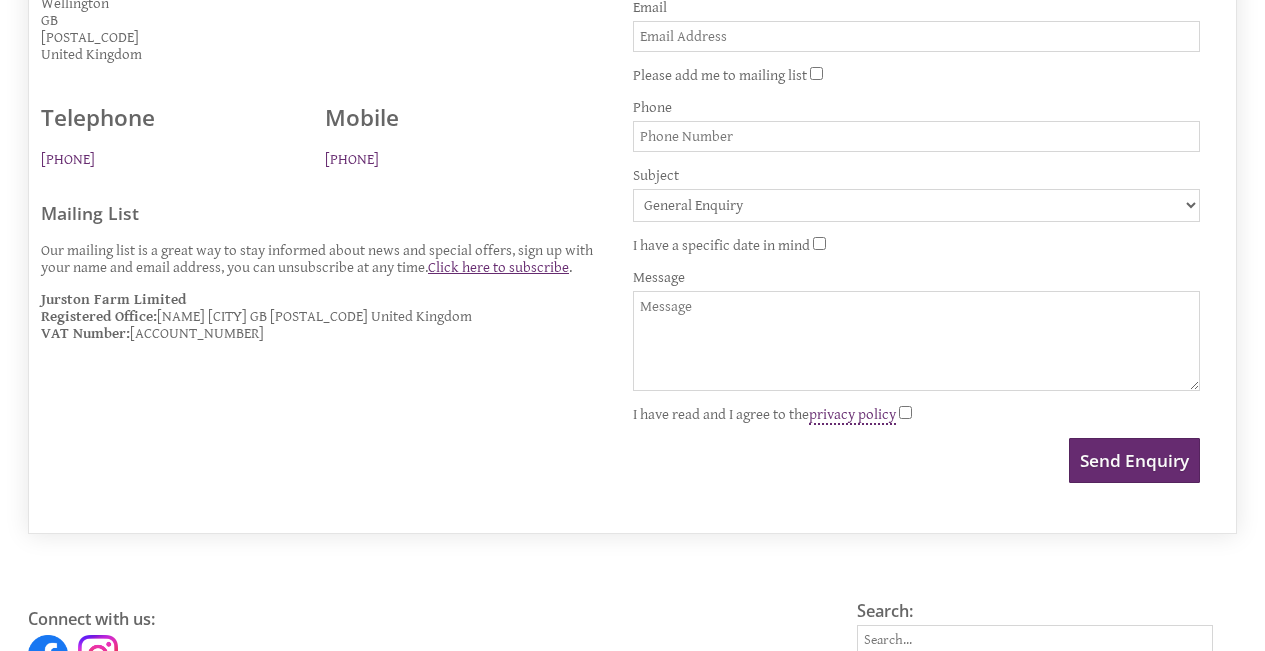click on "Click here to subscribe" at bounding box center [498, 267] 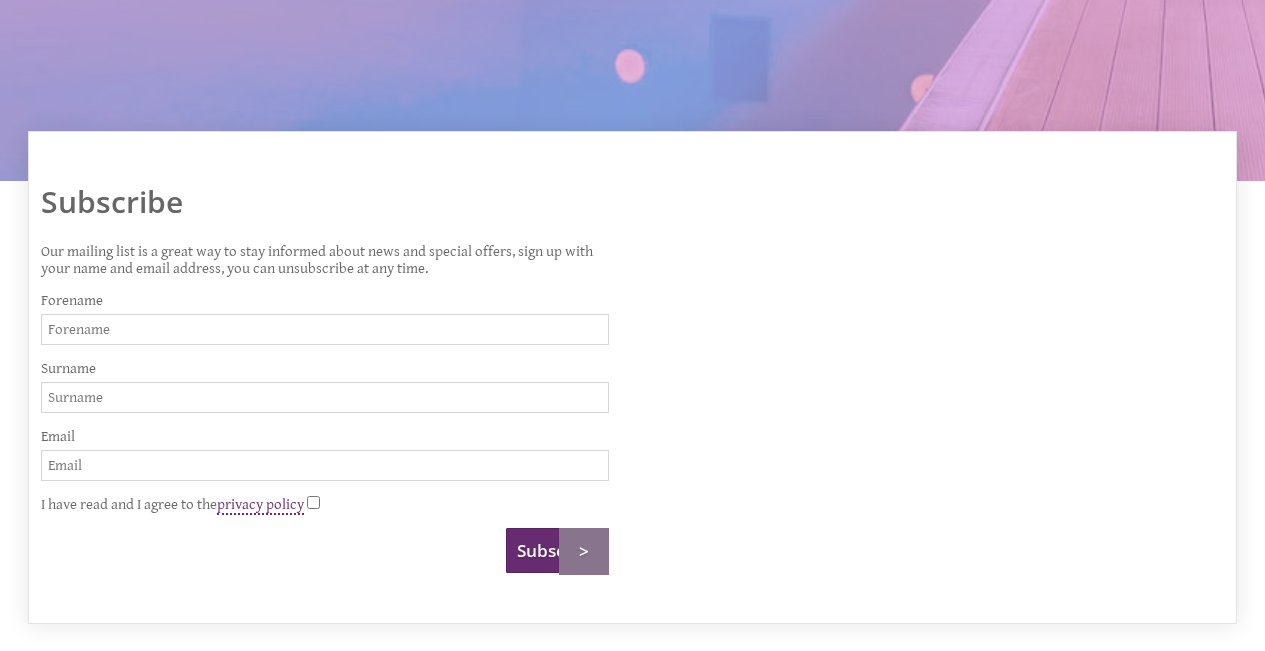 scroll, scrollTop: 582, scrollLeft: 0, axis: vertical 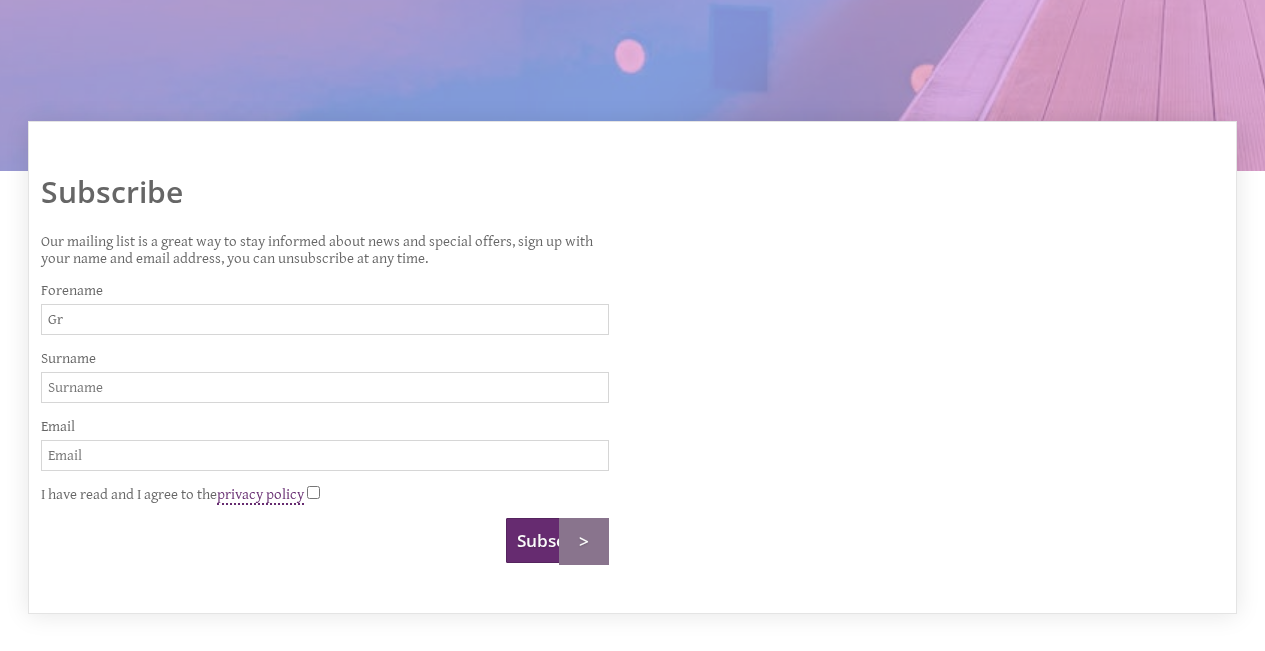 type on "G" 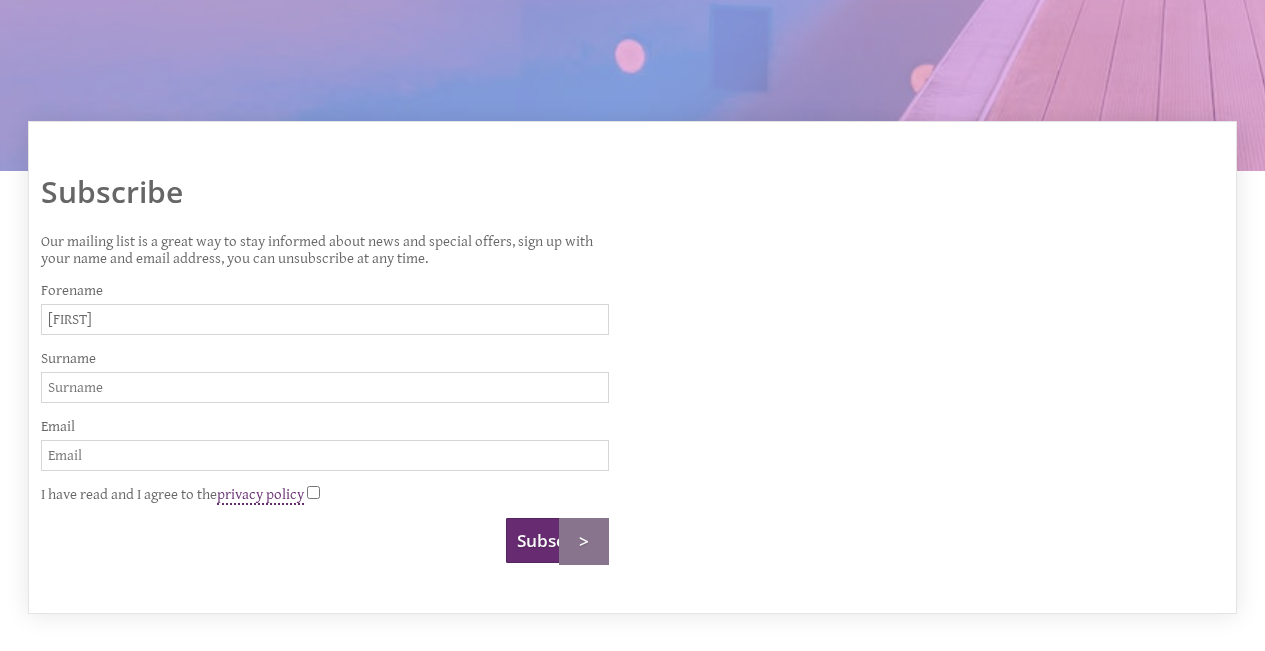 type on "[FIRST]" 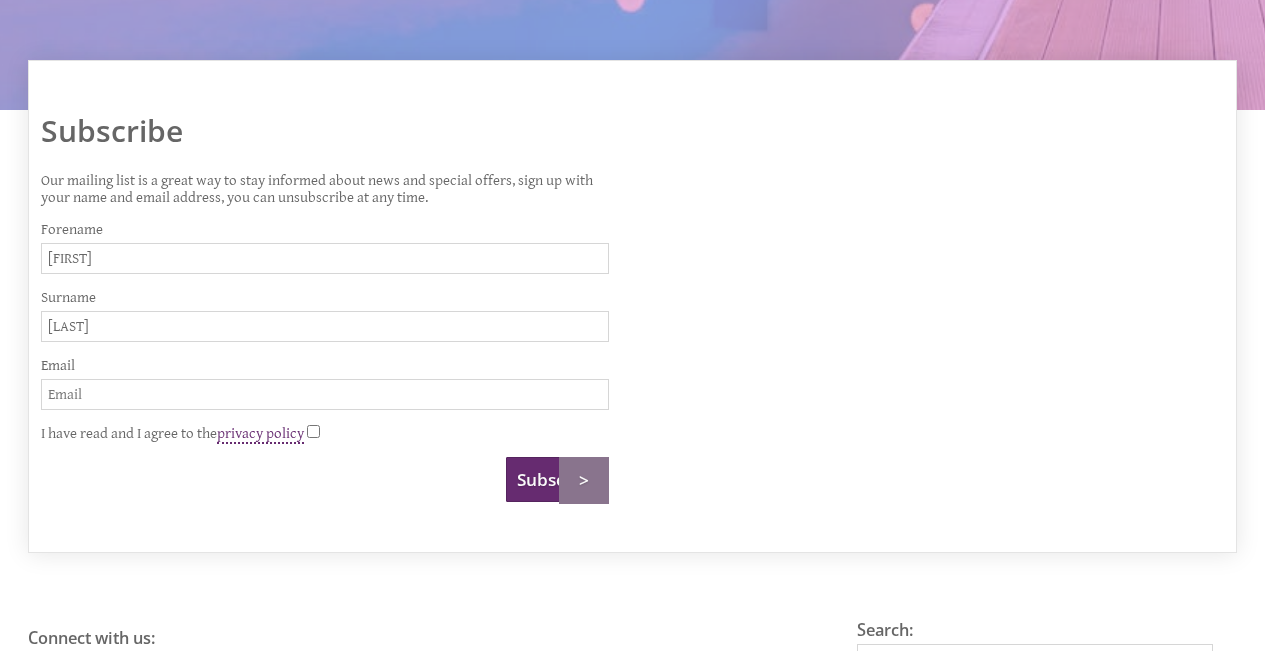 scroll, scrollTop: 645, scrollLeft: 0, axis: vertical 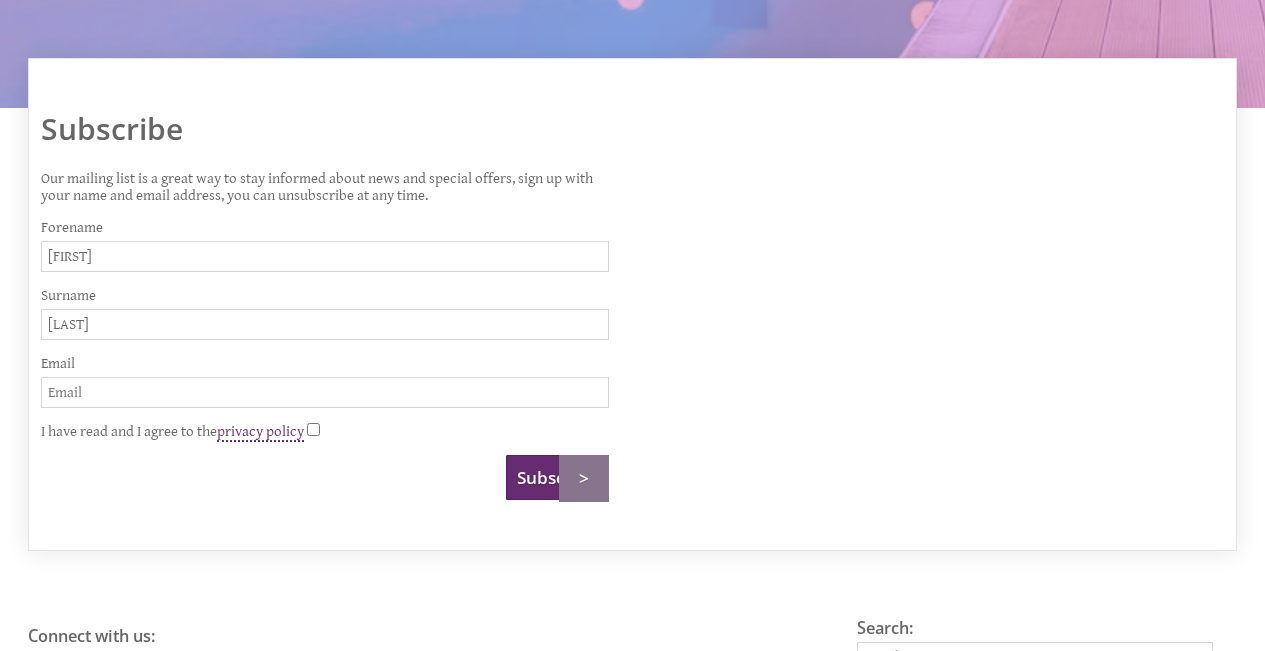 type on "[LAST]" 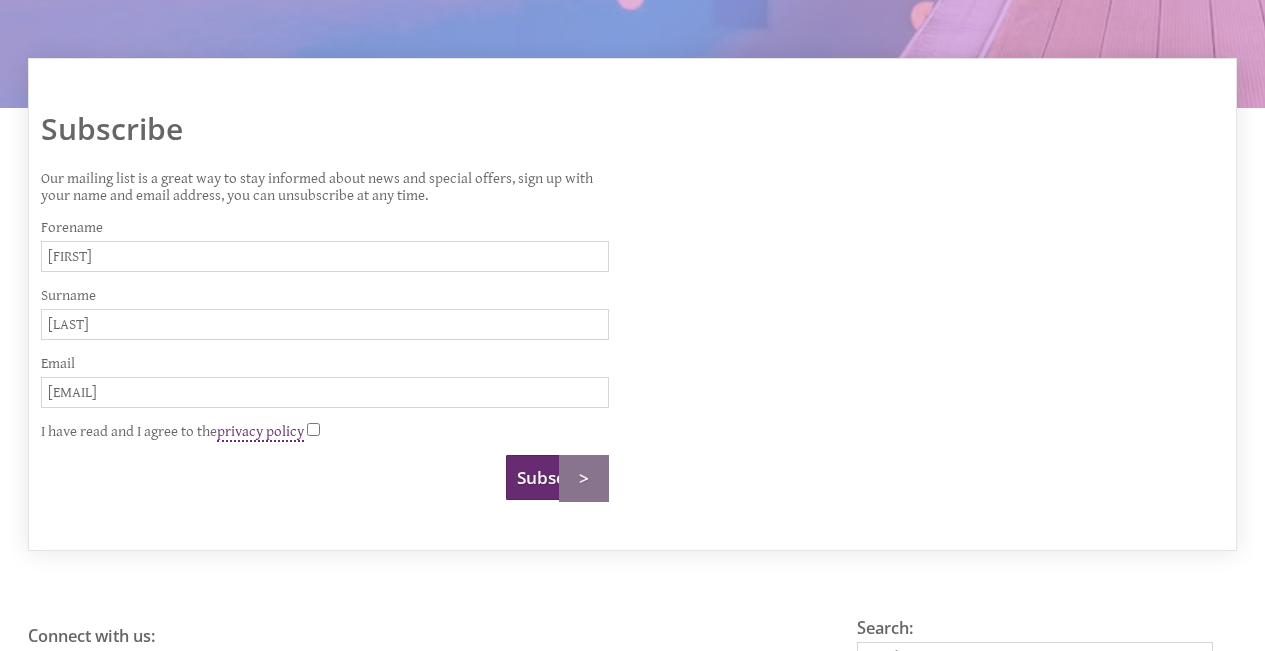 type on "[EMAIL]" 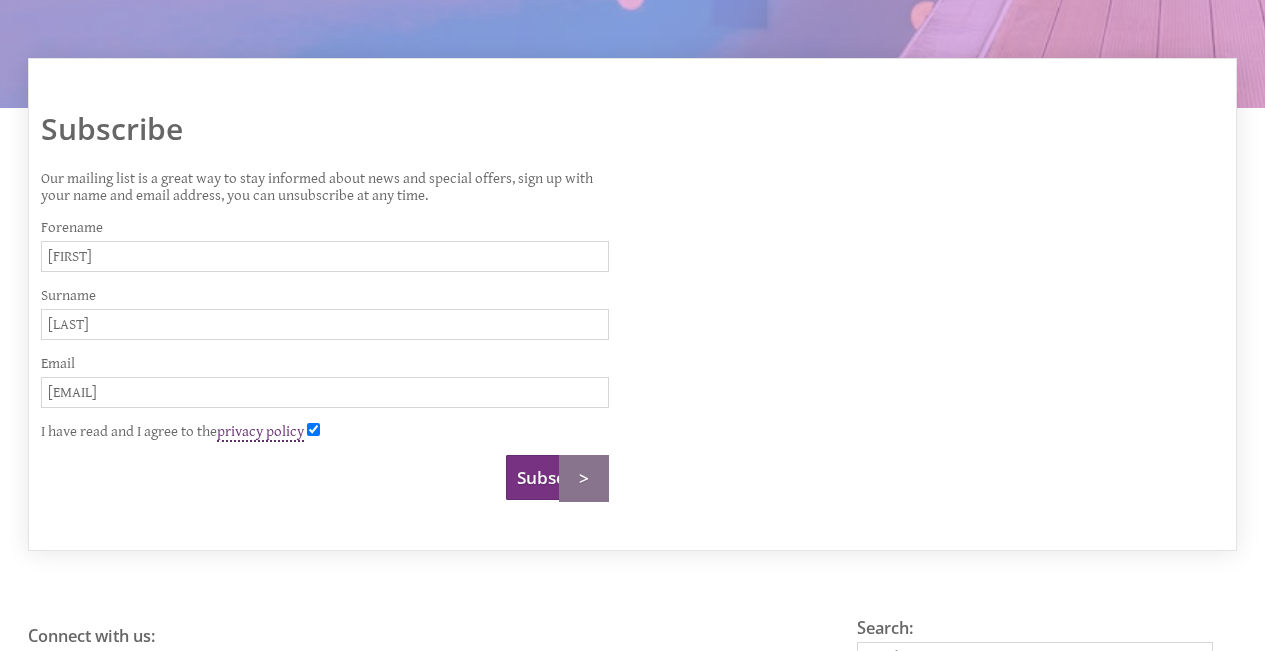 click on "Subscribe" at bounding box center [557, 477] 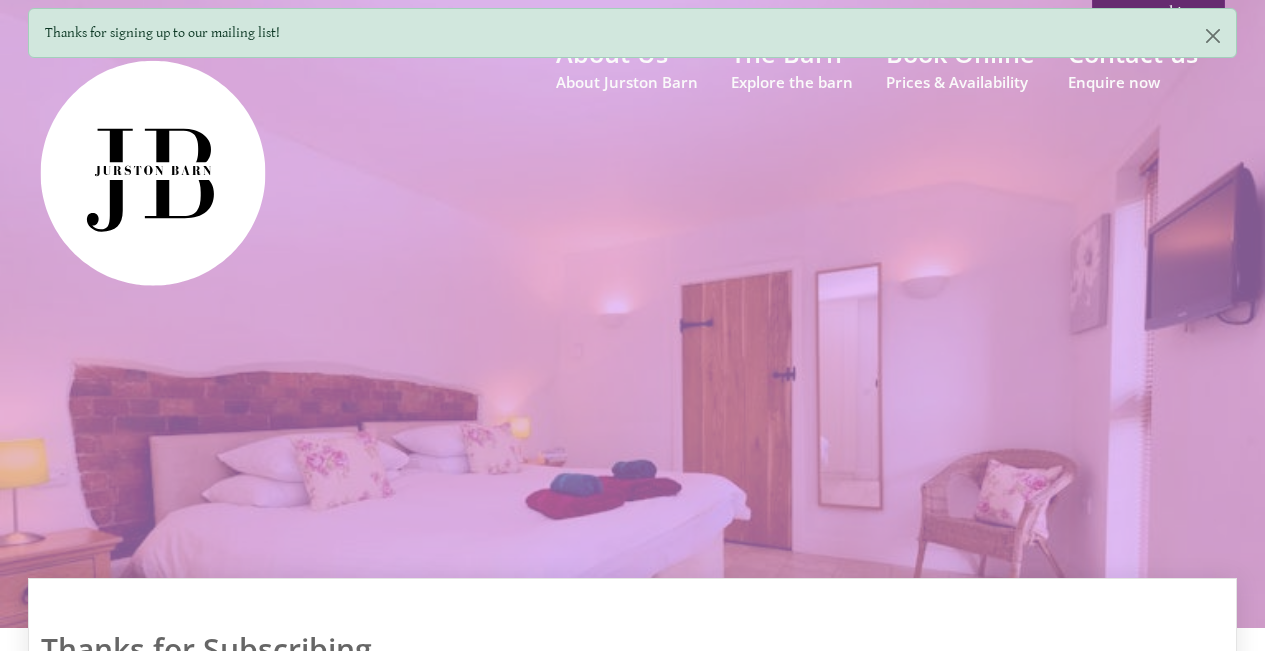 scroll, scrollTop: 0, scrollLeft: 0, axis: both 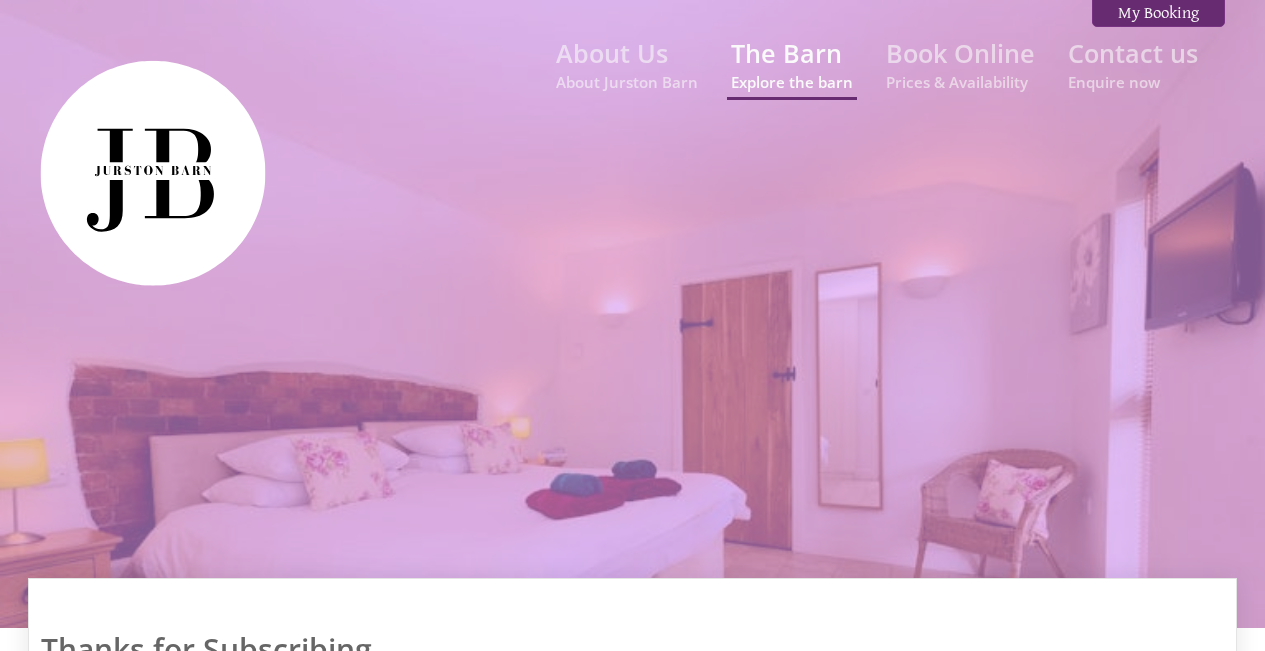 click on "Explore the barn" at bounding box center [792, 82] 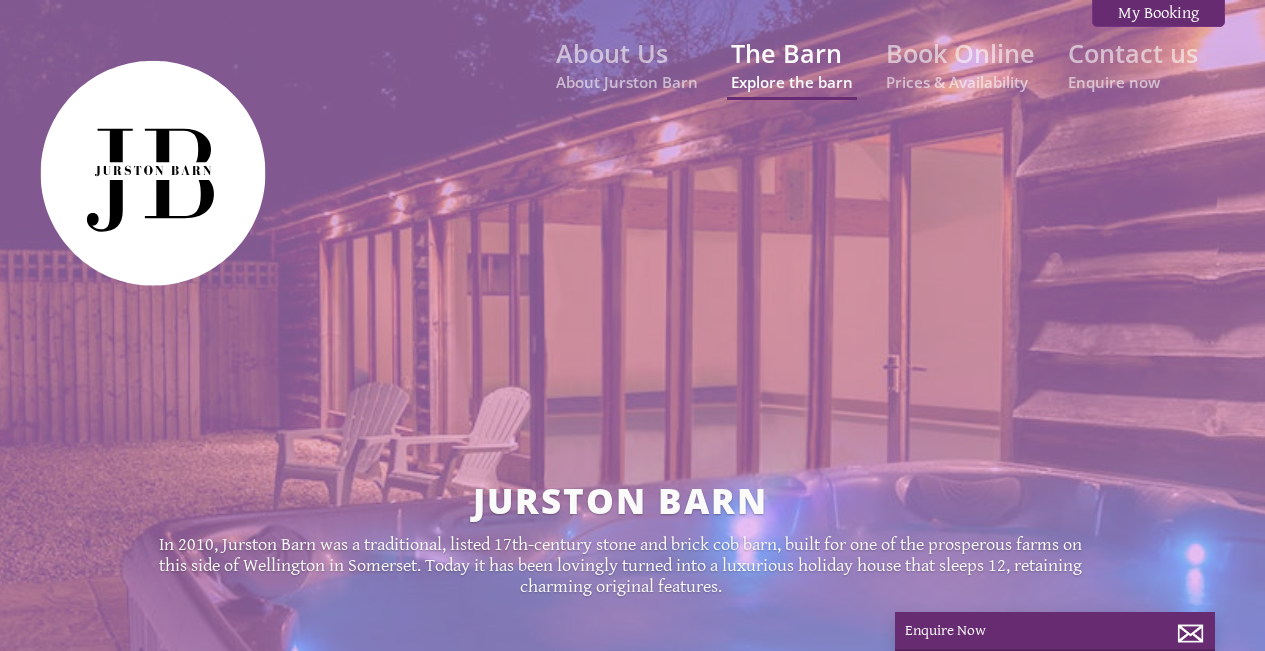 scroll, scrollTop: 0, scrollLeft: 0, axis: both 